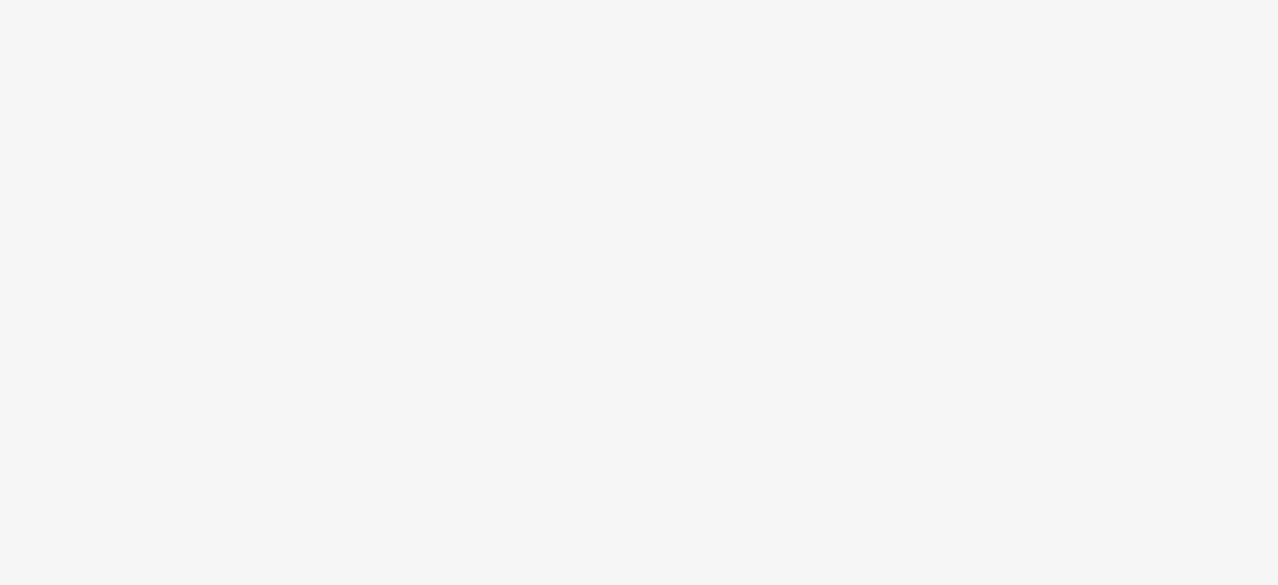 scroll, scrollTop: 0, scrollLeft: 0, axis: both 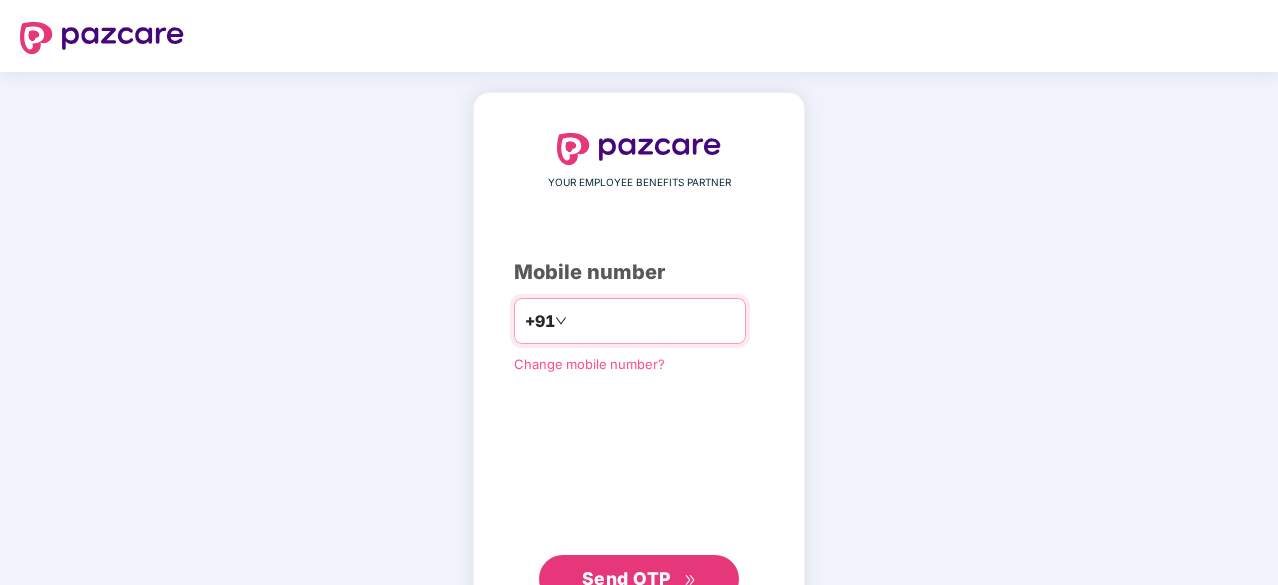 click at bounding box center (653, 321) 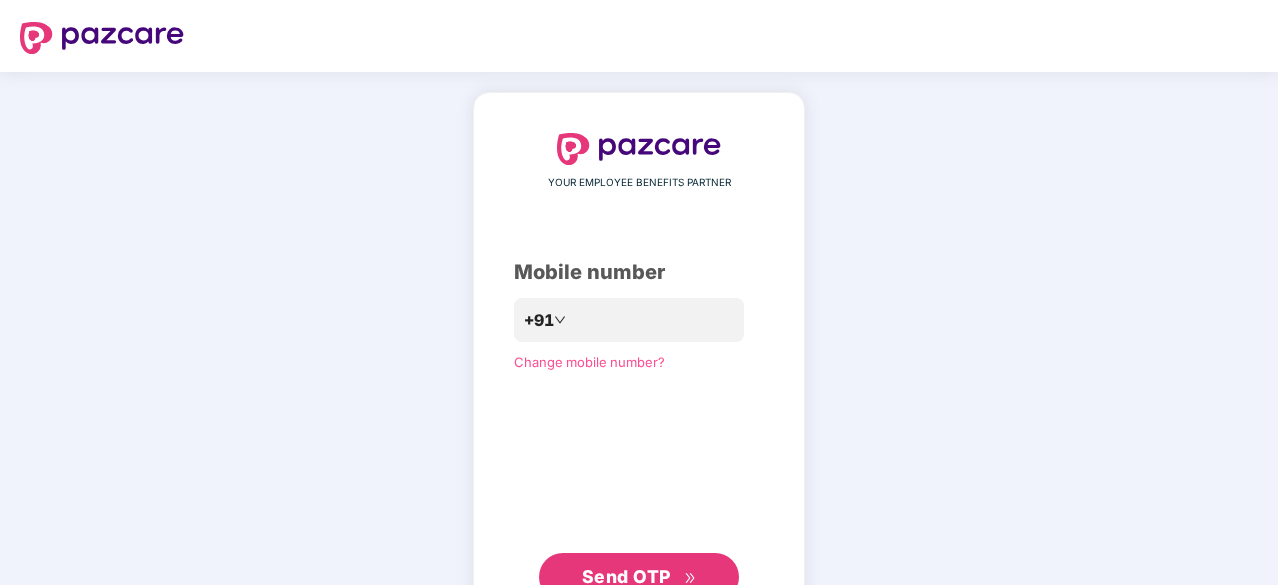 click on "Send OTP" at bounding box center (626, 576) 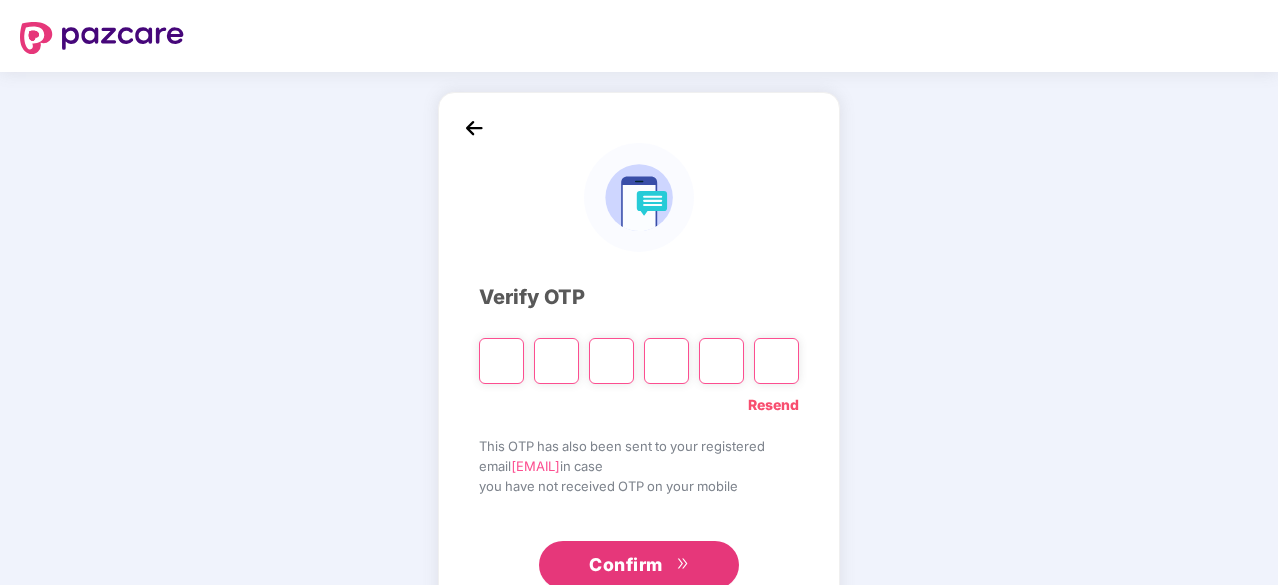 paste on "*" 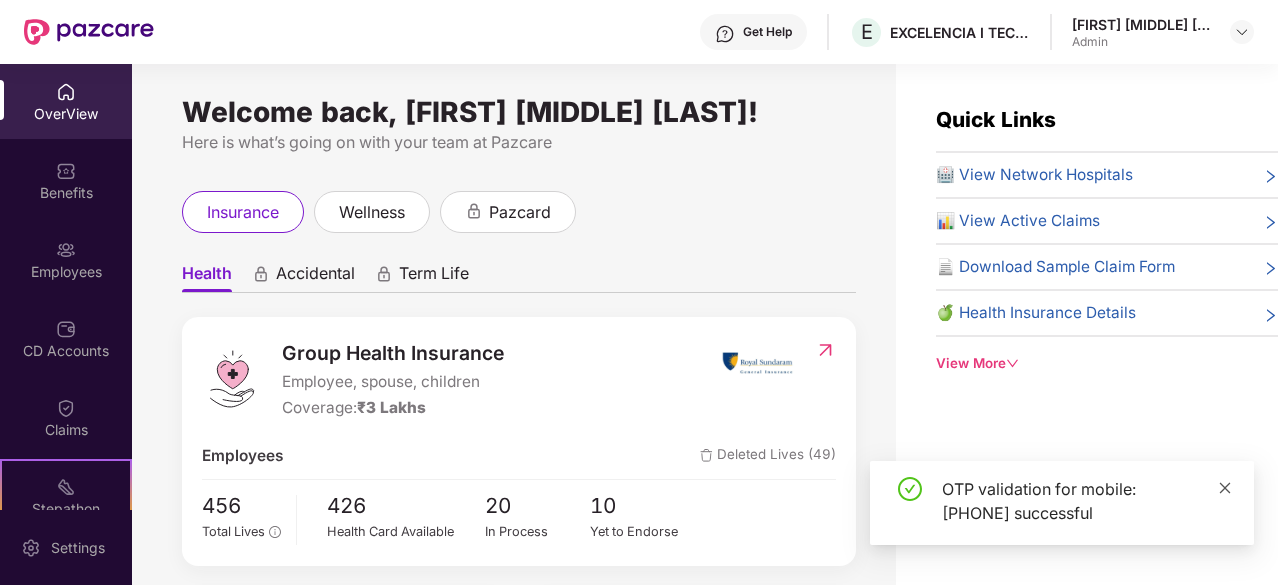 click 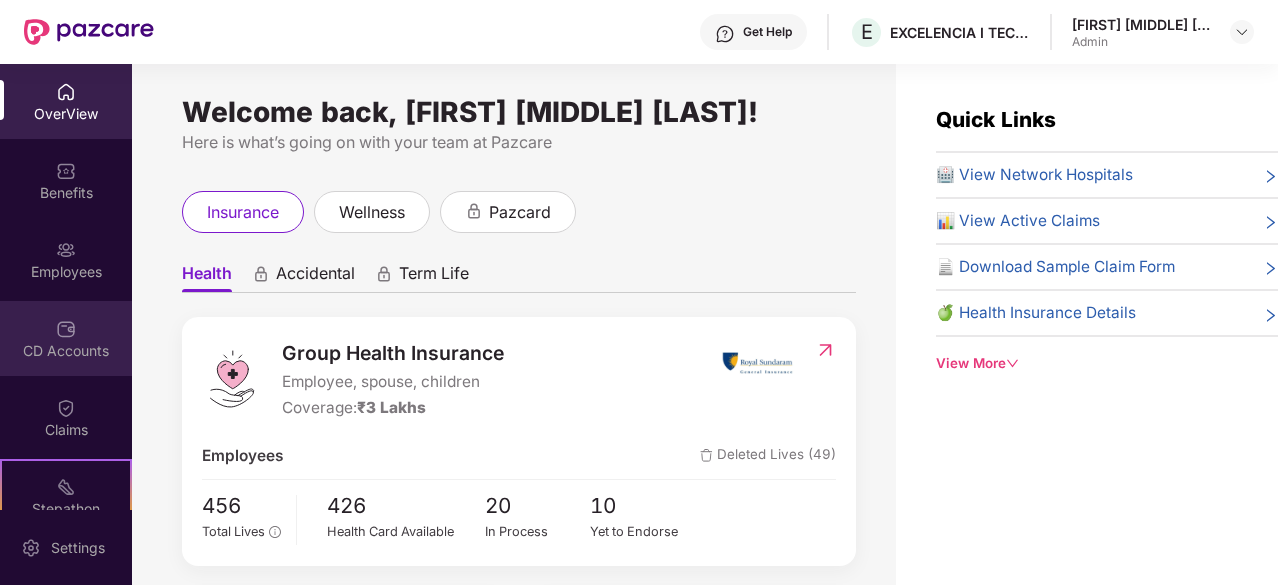 click on "CD Accounts" at bounding box center (66, 338) 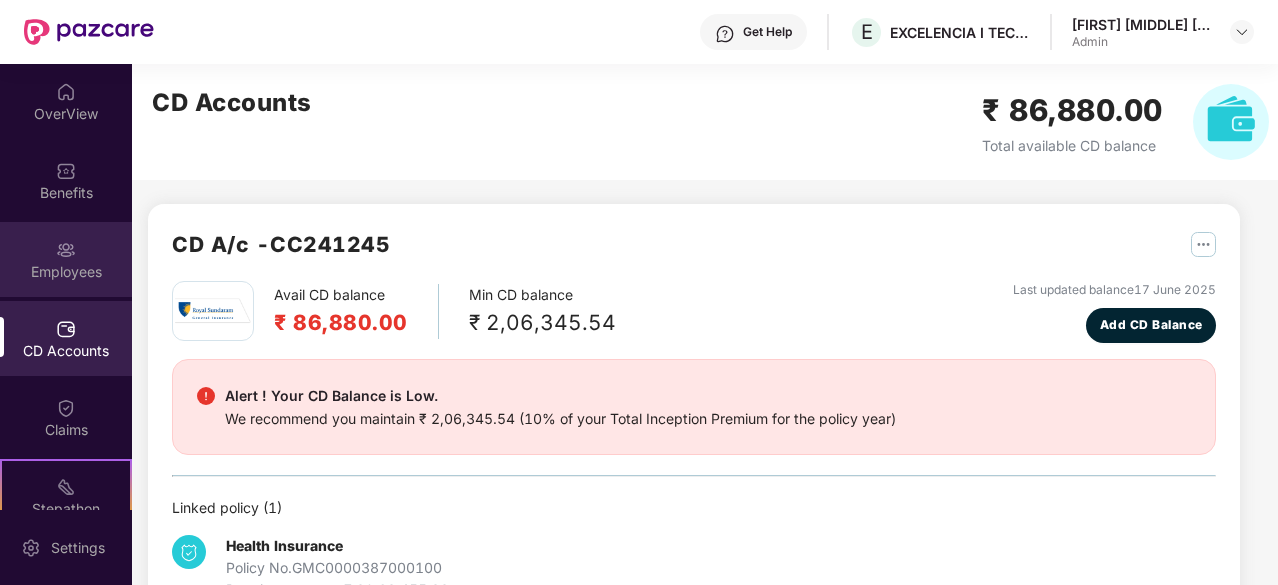 click on "Employees" at bounding box center (66, 259) 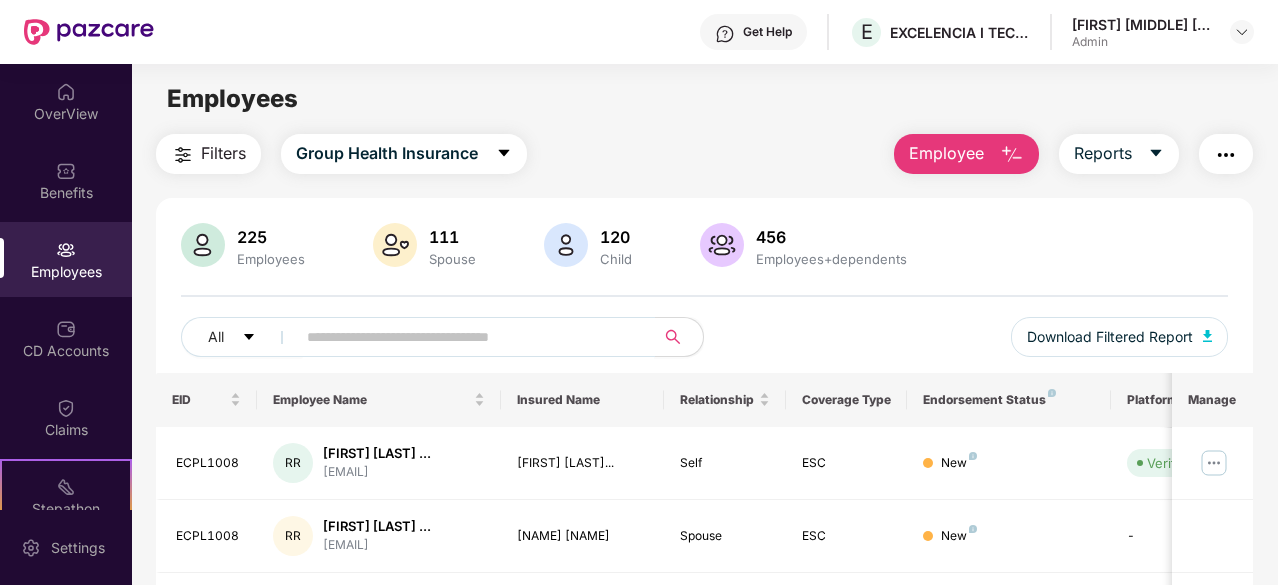 click at bounding box center (467, 337) 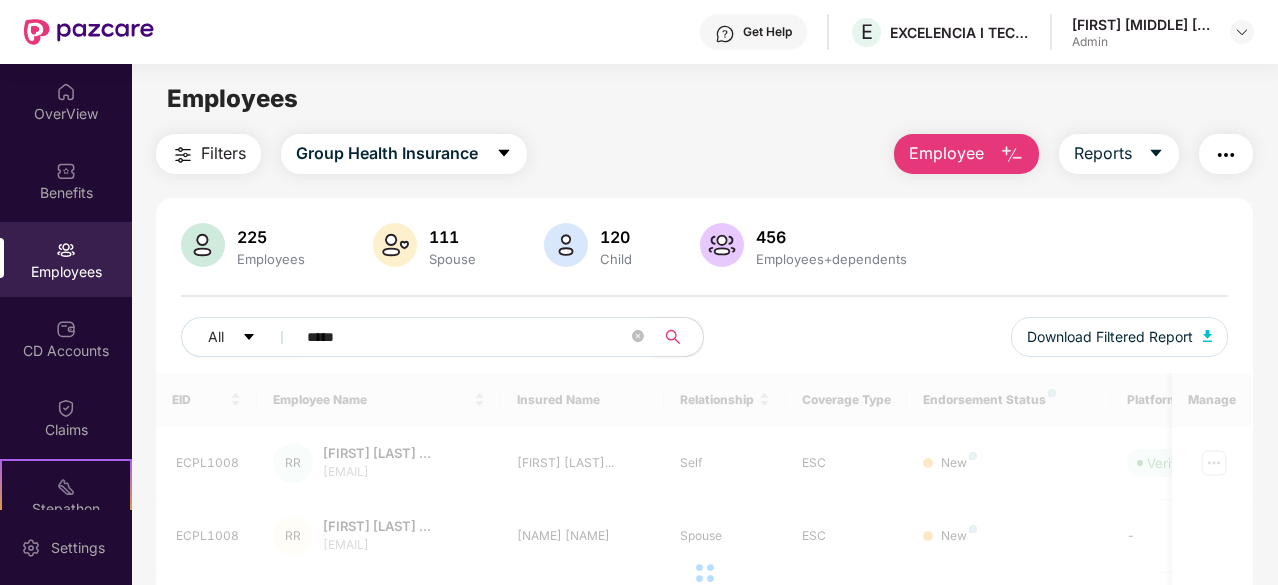 click on "*****" at bounding box center (467, 337) 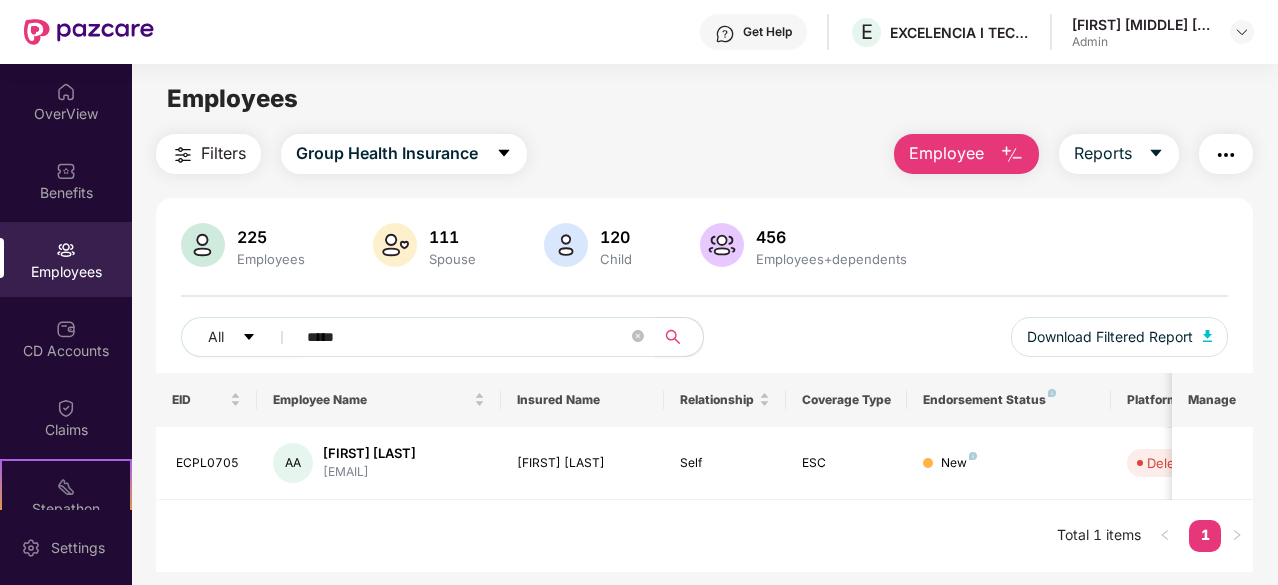 click on "*****" at bounding box center [467, 337] 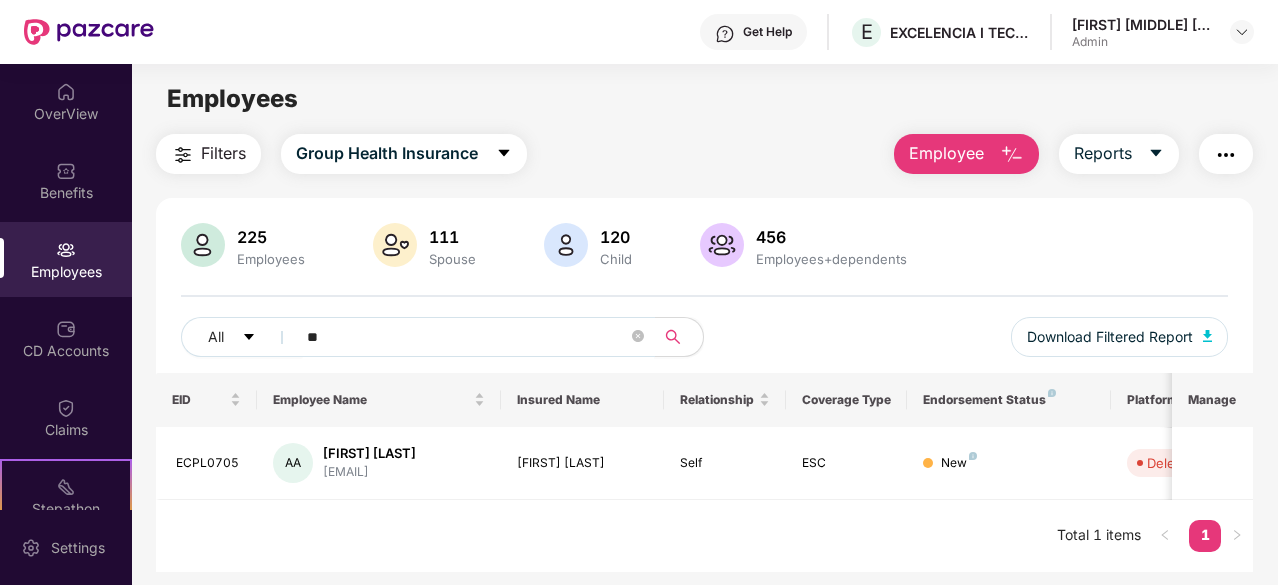 type on "*" 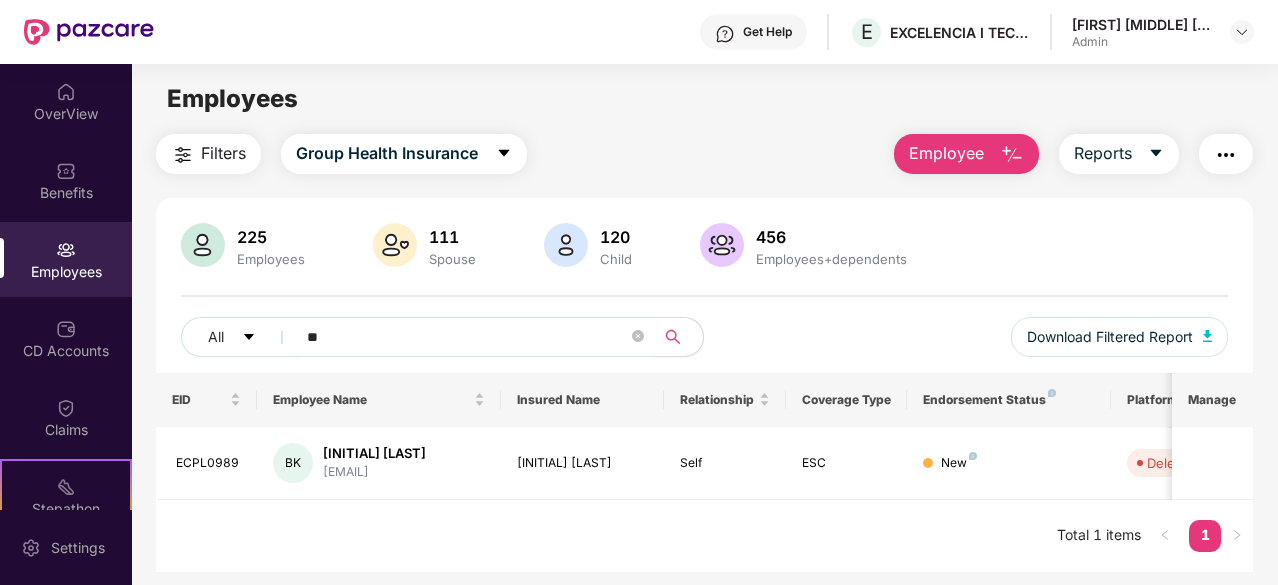 type on "*" 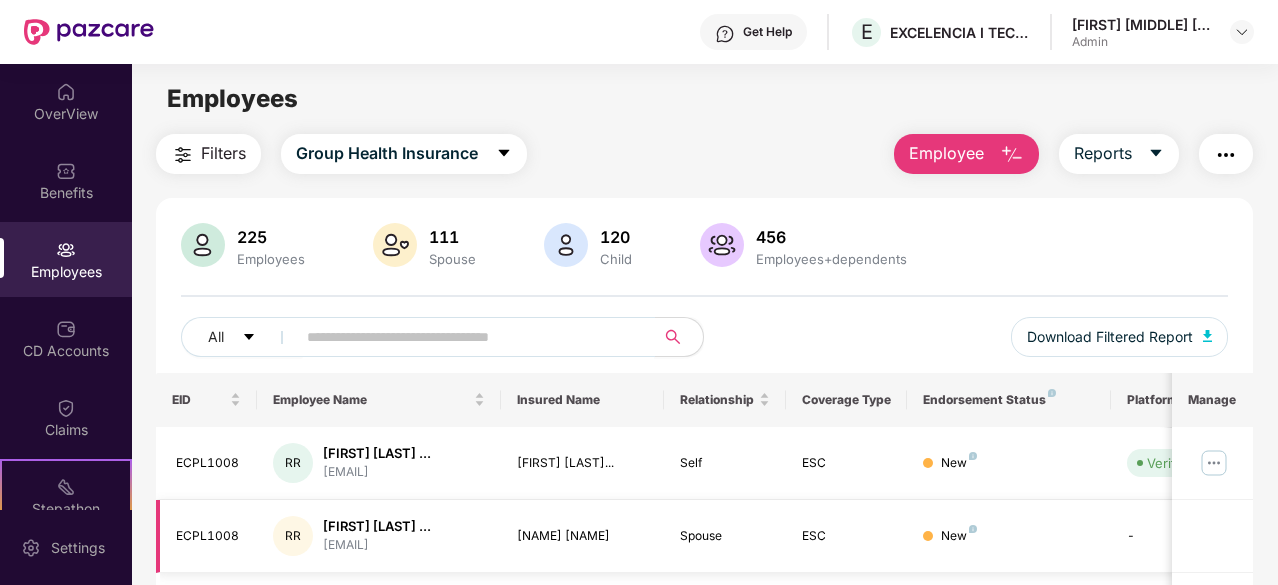 type 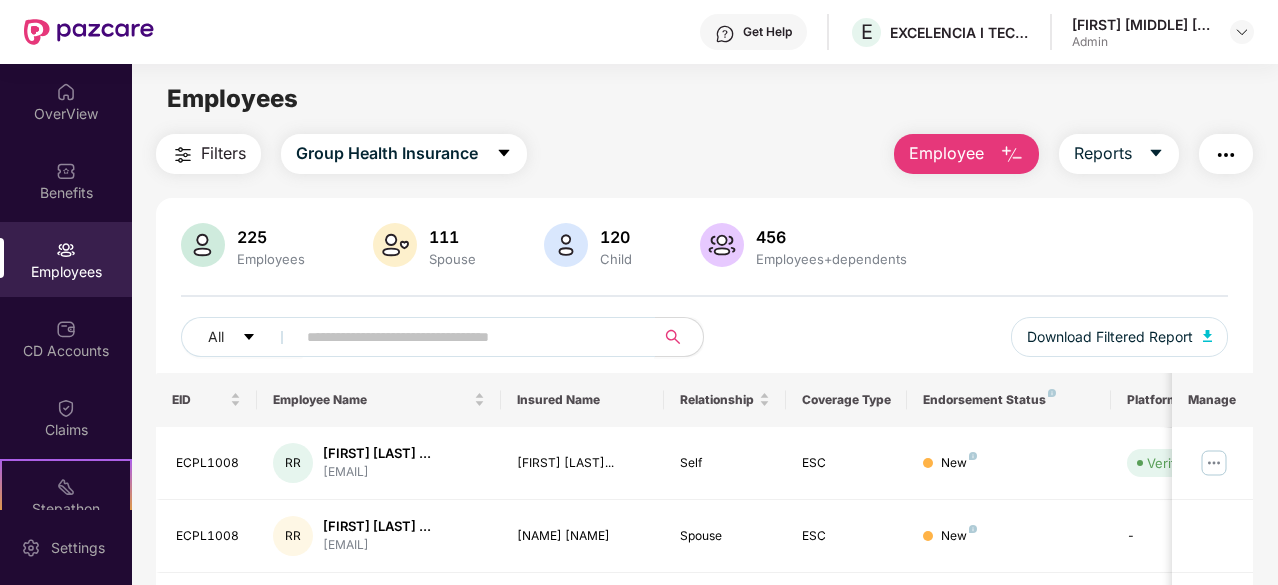 click on "Employee" at bounding box center [946, 153] 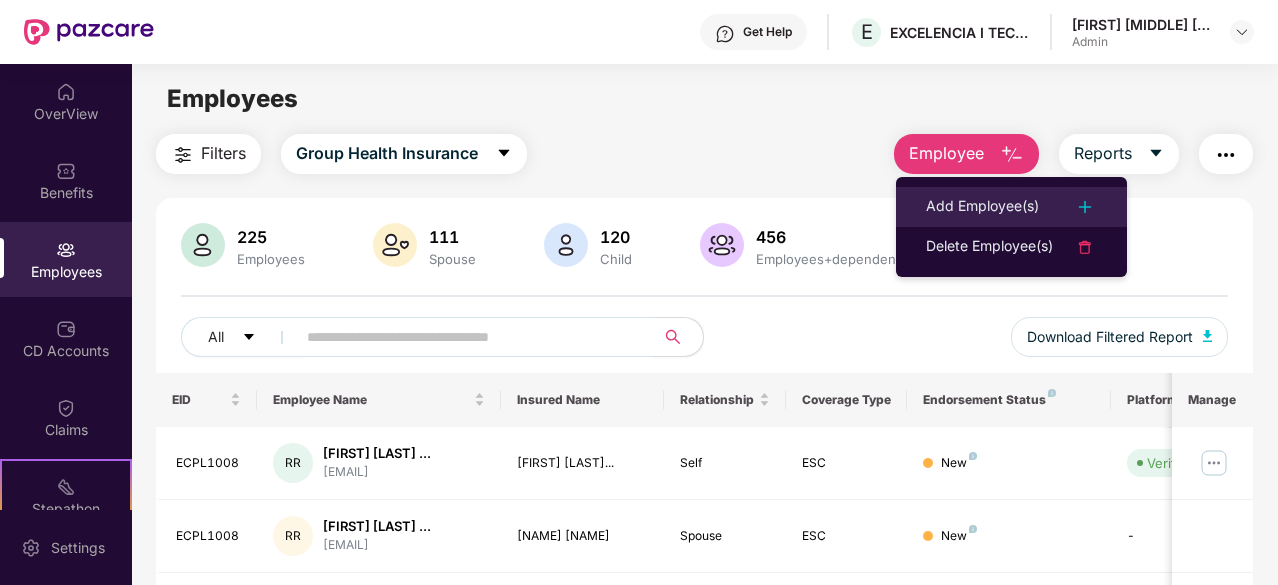 click on "Add Employee(s)" at bounding box center [982, 207] 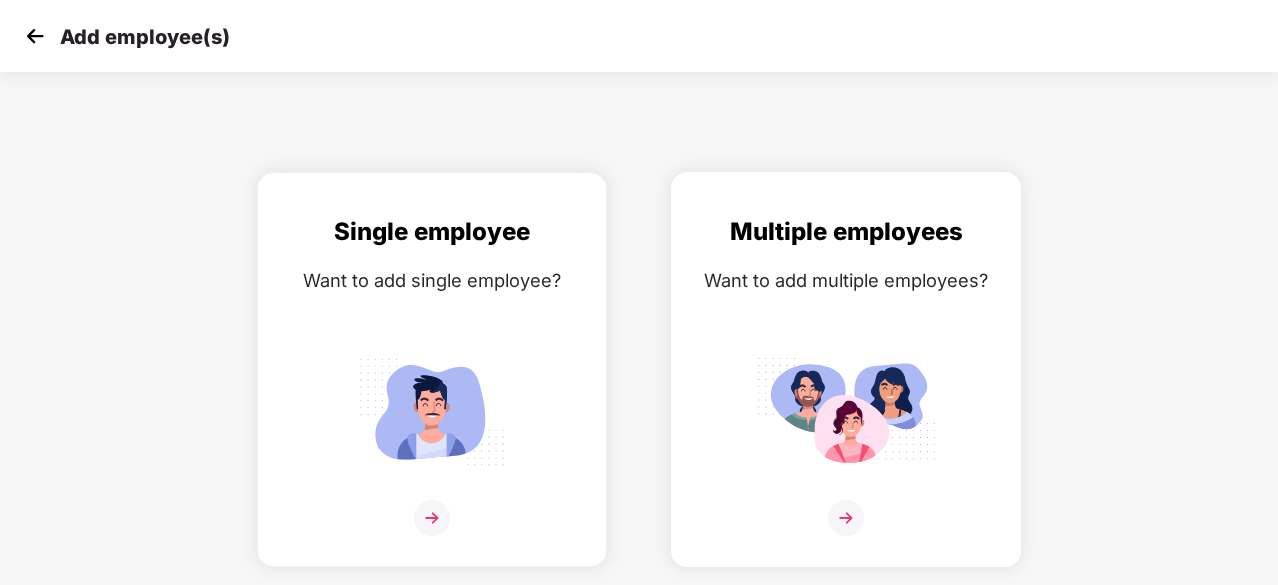 click at bounding box center (846, 518) 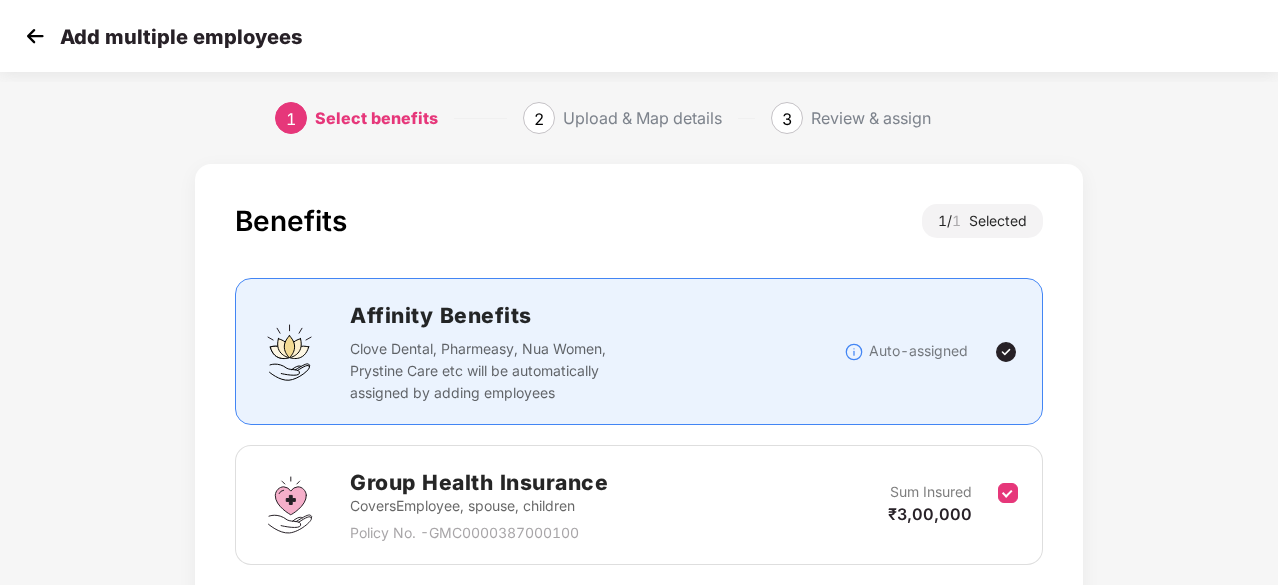 scroll, scrollTop: 152, scrollLeft: 0, axis: vertical 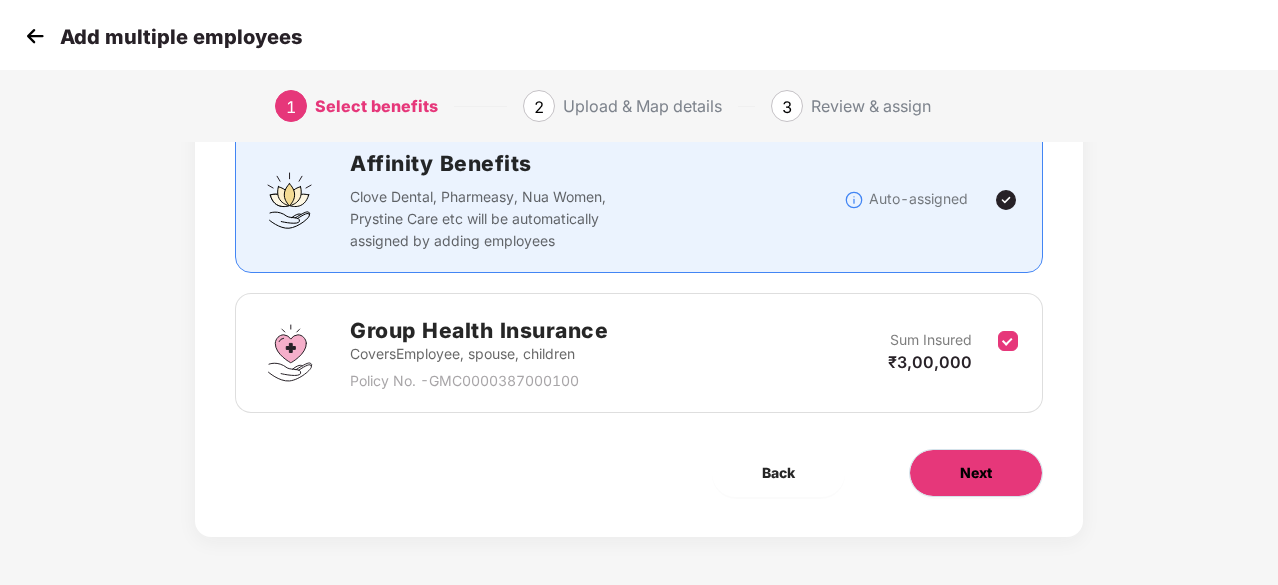 click on "Next" at bounding box center (976, 473) 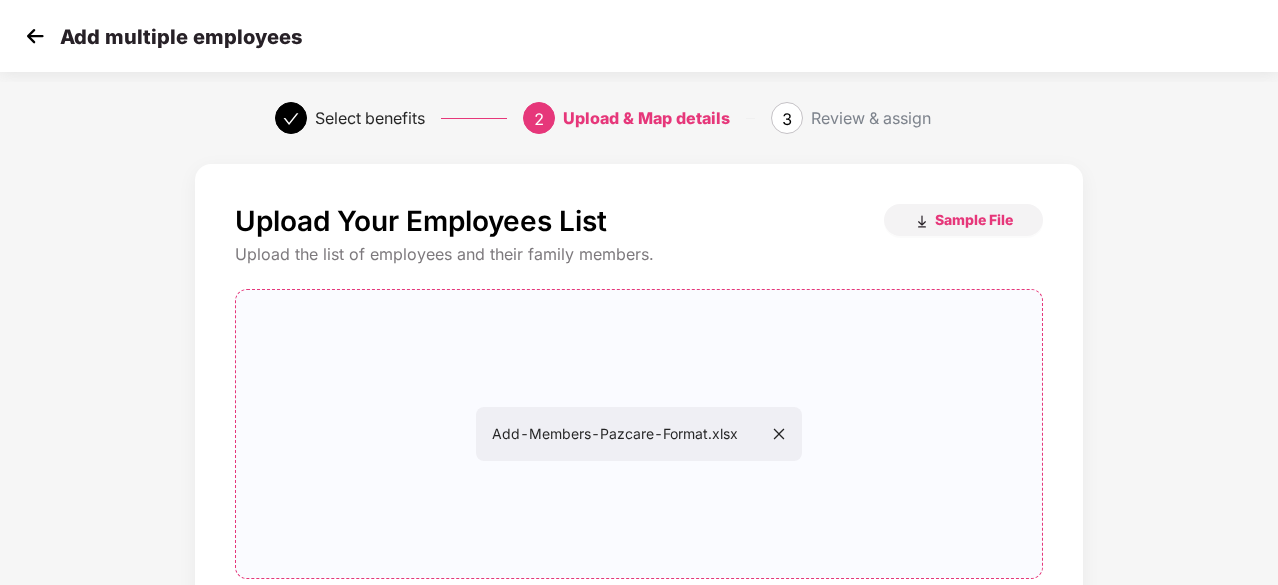 scroll, scrollTop: 218, scrollLeft: 0, axis: vertical 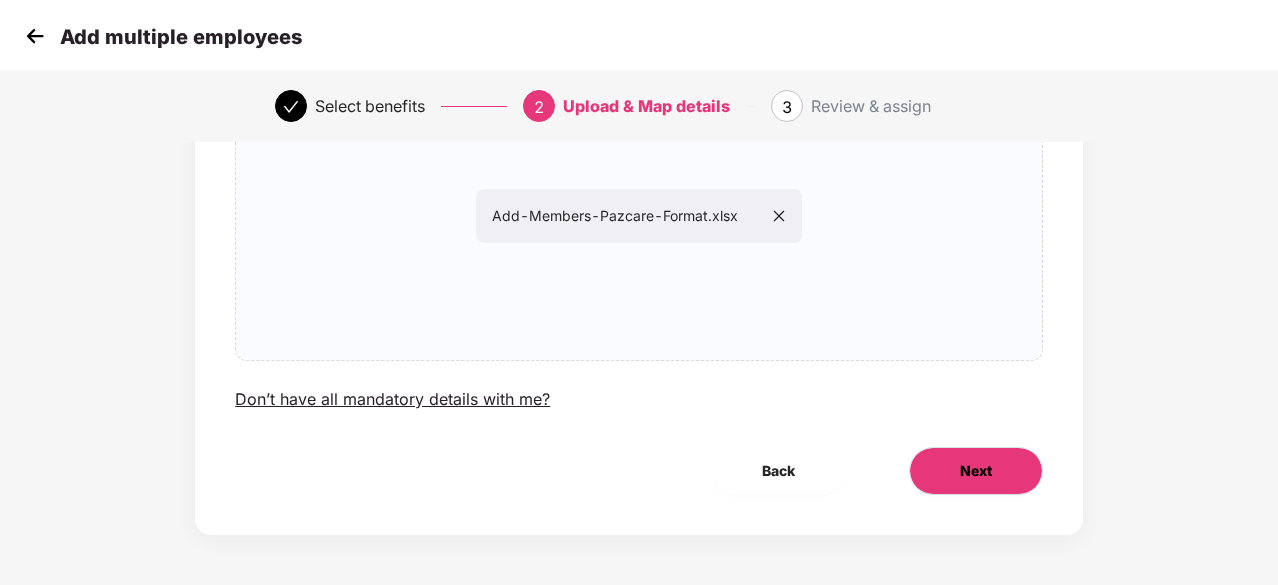 click on "Next" at bounding box center [976, 471] 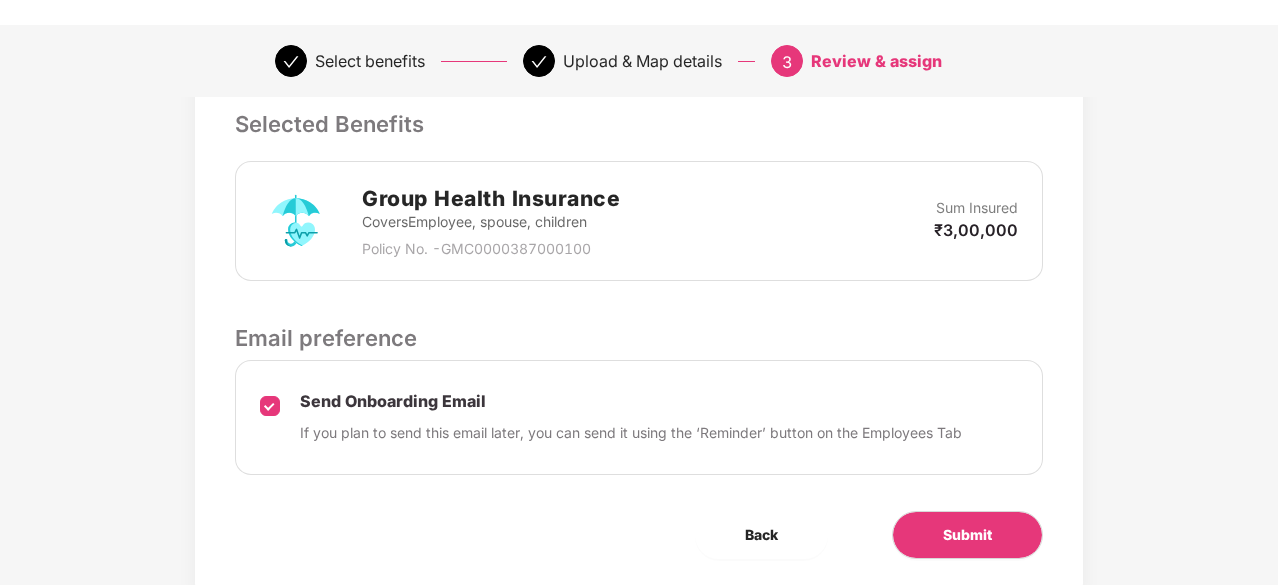 scroll, scrollTop: 549, scrollLeft: 0, axis: vertical 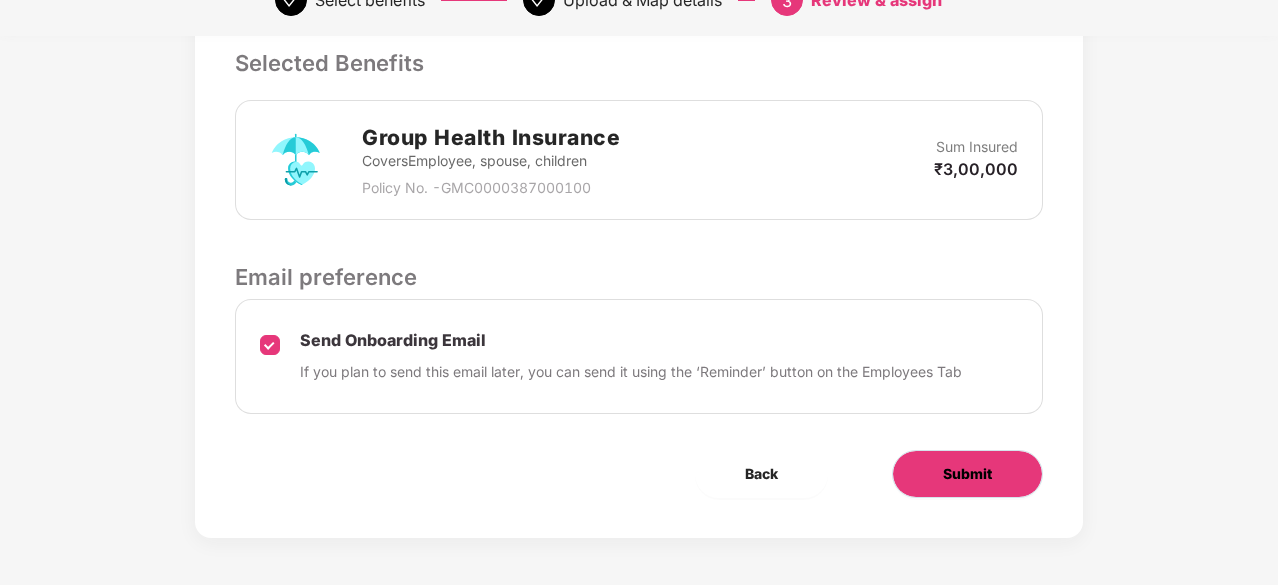click on "Submit" at bounding box center [967, 474] 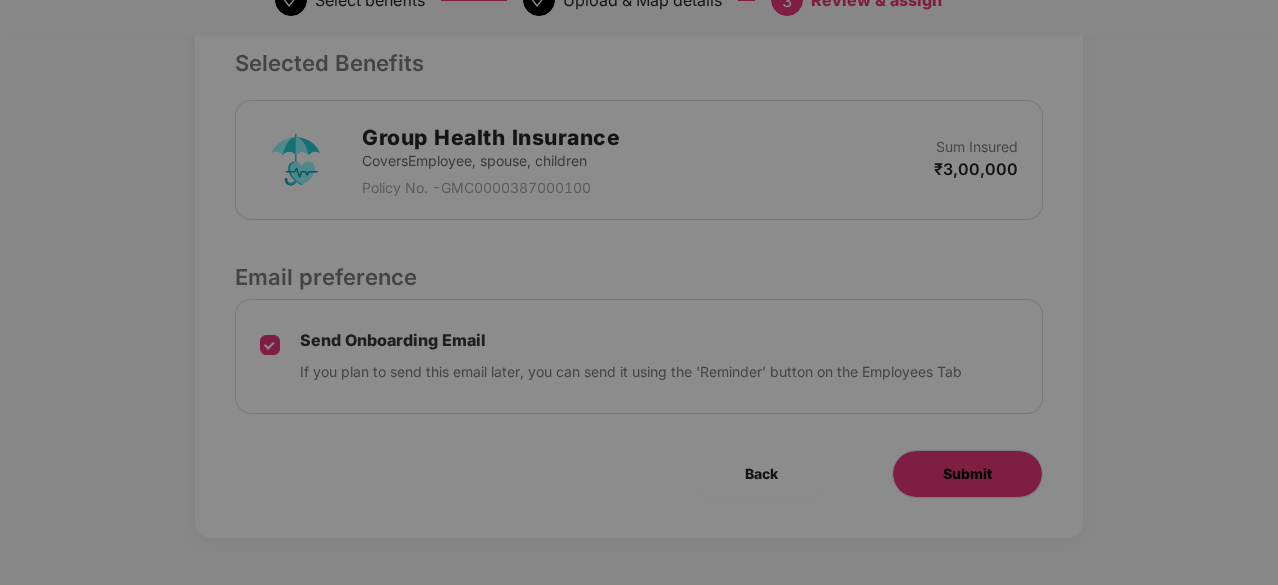 scroll, scrollTop: 0, scrollLeft: 0, axis: both 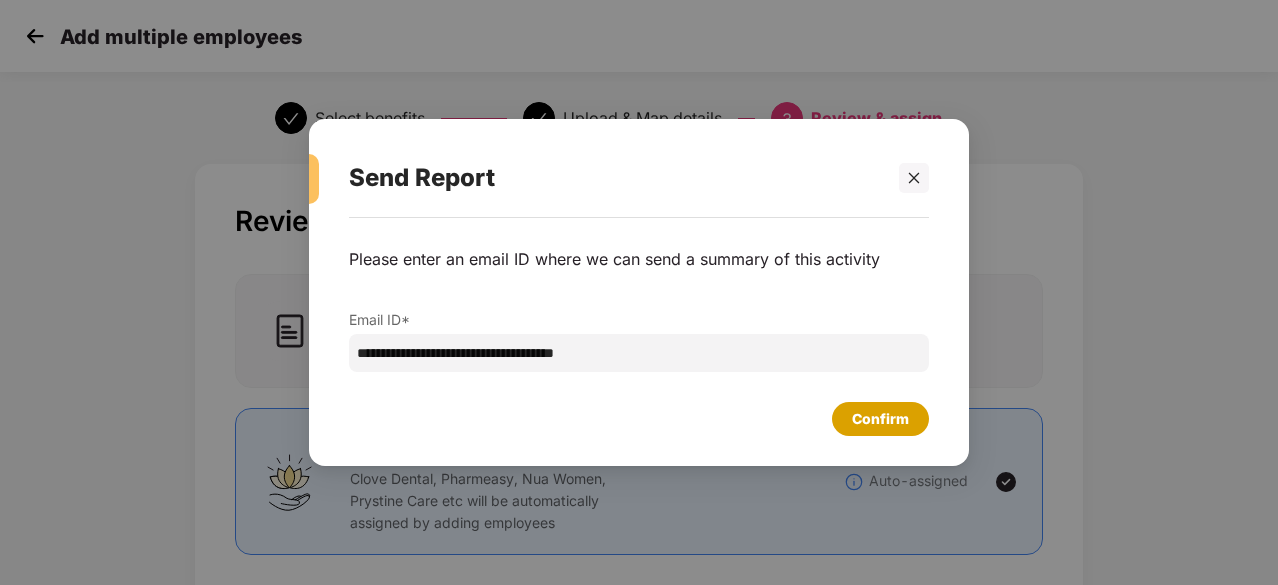 click on "Confirm" at bounding box center [880, 419] 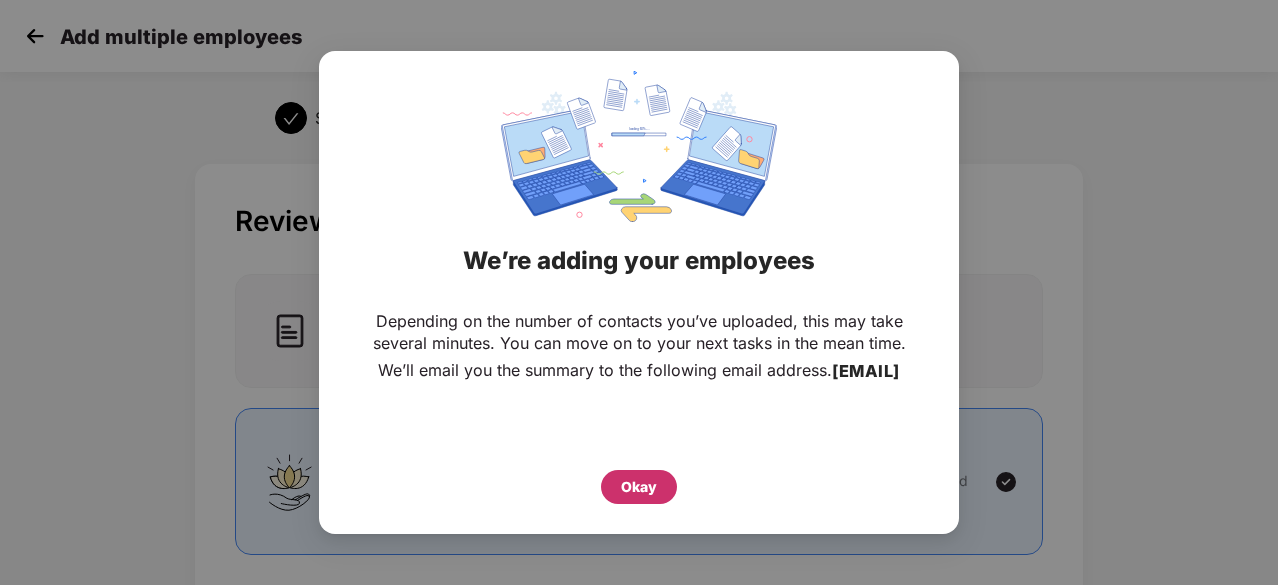 click on "Okay" at bounding box center (639, 487) 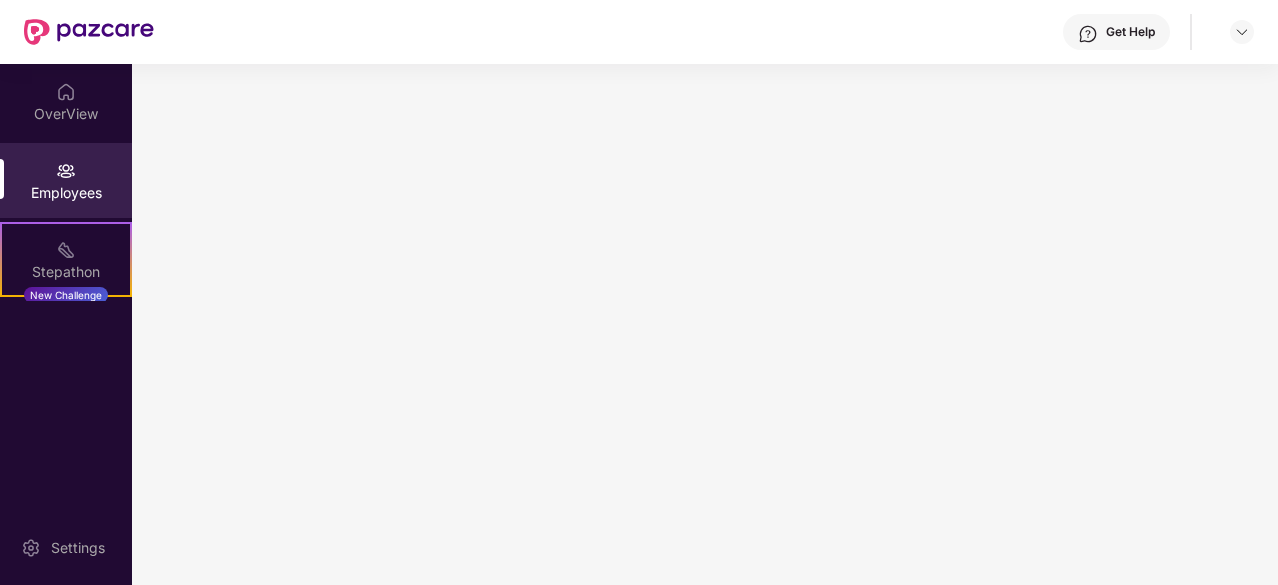 scroll, scrollTop: 0, scrollLeft: 0, axis: both 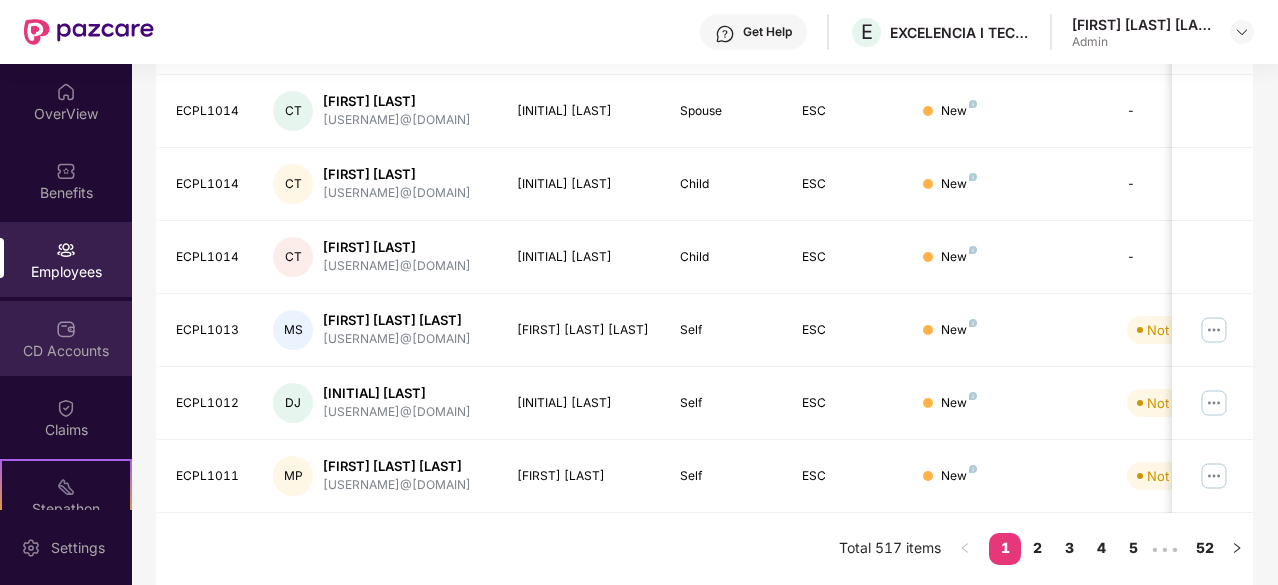 click on "CD Accounts" at bounding box center (66, 338) 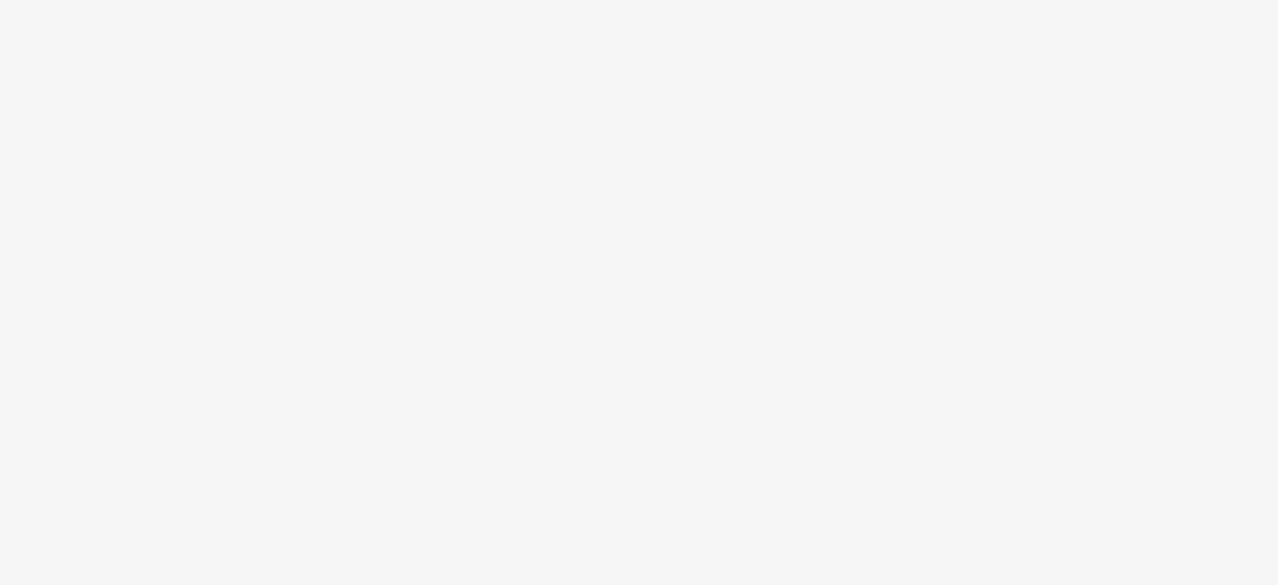 scroll, scrollTop: 0, scrollLeft: 0, axis: both 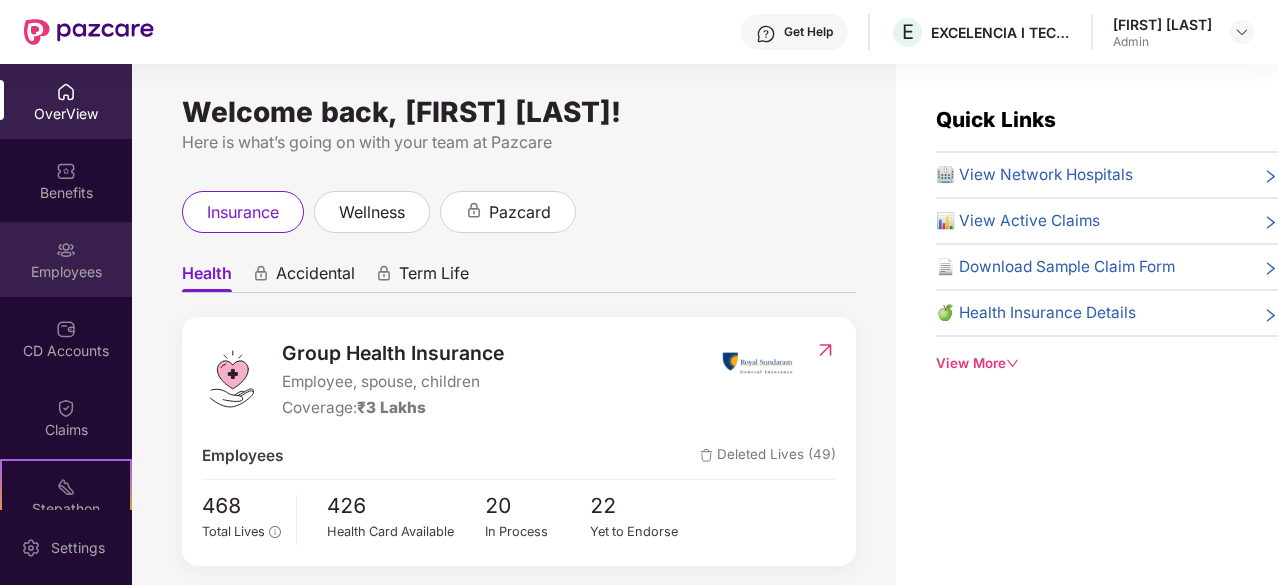 click on "Employees" at bounding box center [66, 259] 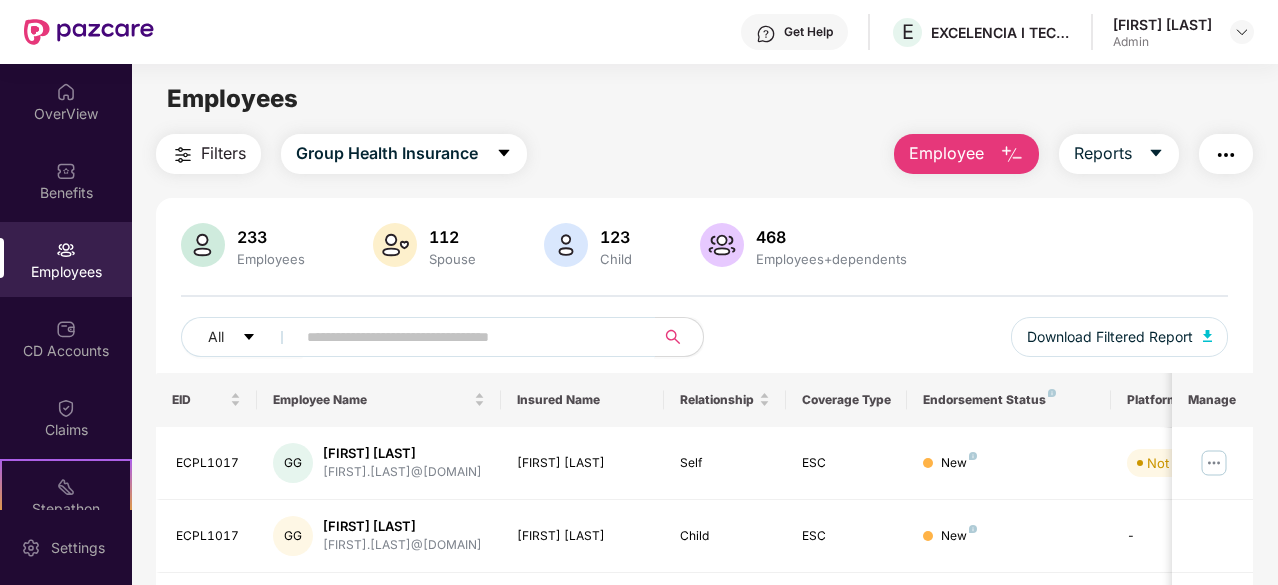 click at bounding box center (467, 337) 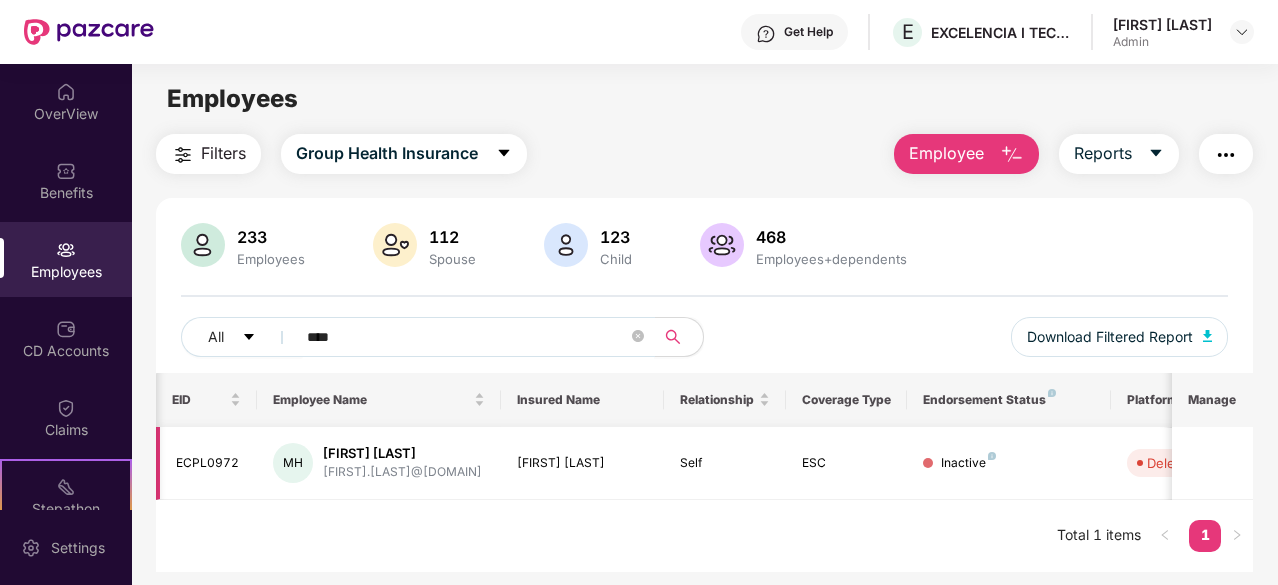 scroll, scrollTop: 0, scrollLeft: 28, axis: horizontal 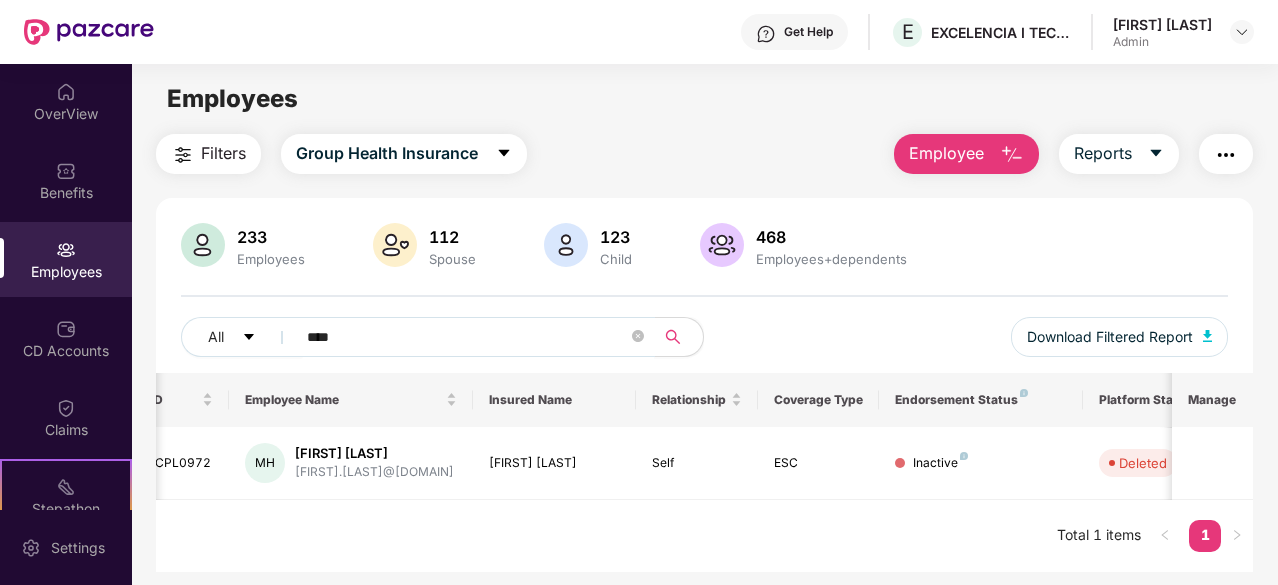 type on "****" 